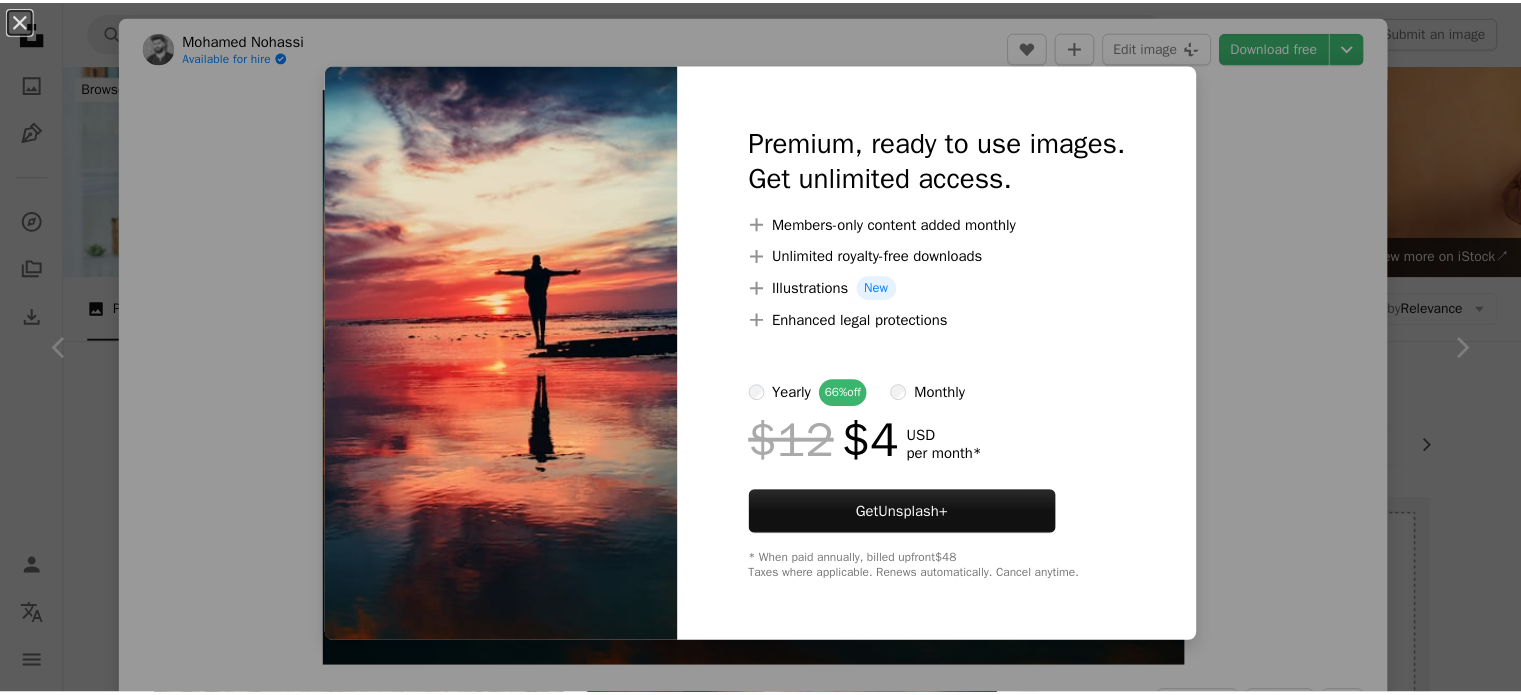 scroll, scrollTop: 88, scrollLeft: 0, axis: vertical 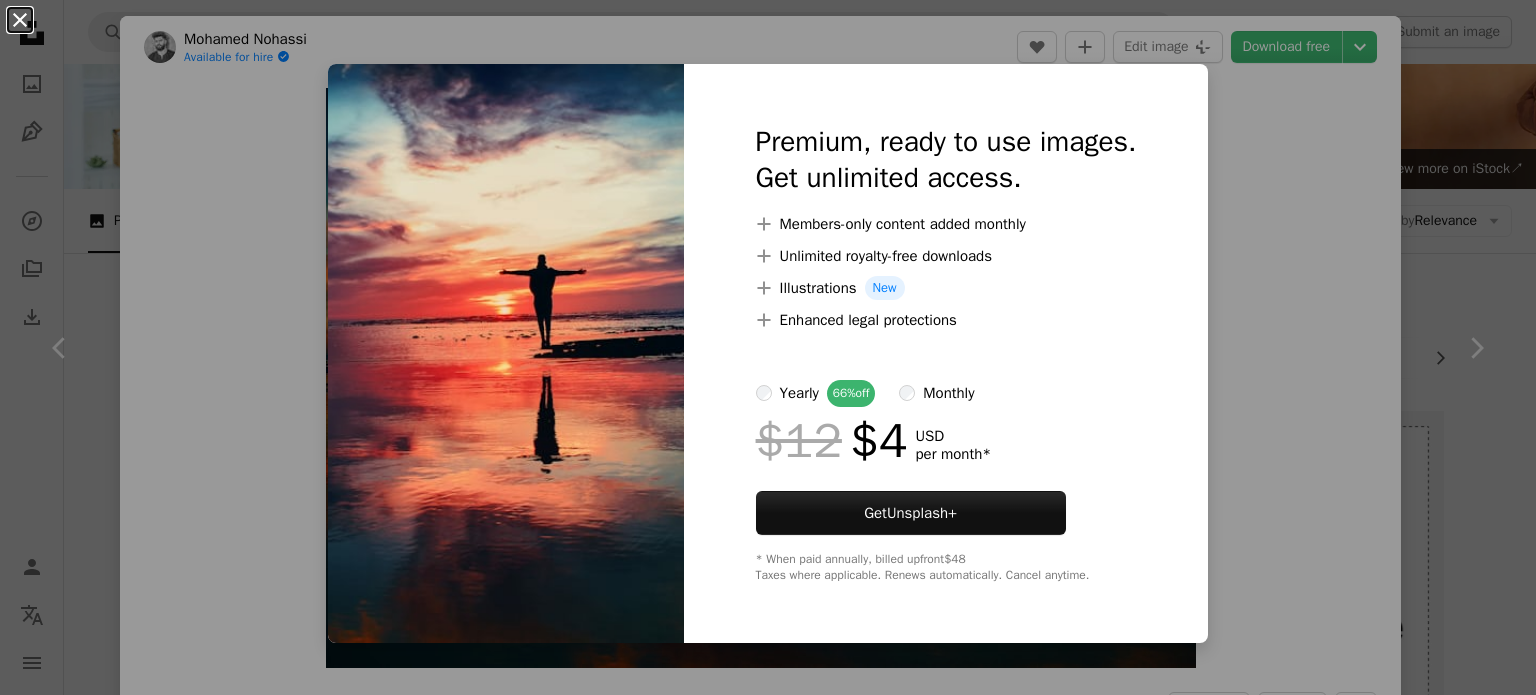 click on "An X shape" at bounding box center [20, 20] 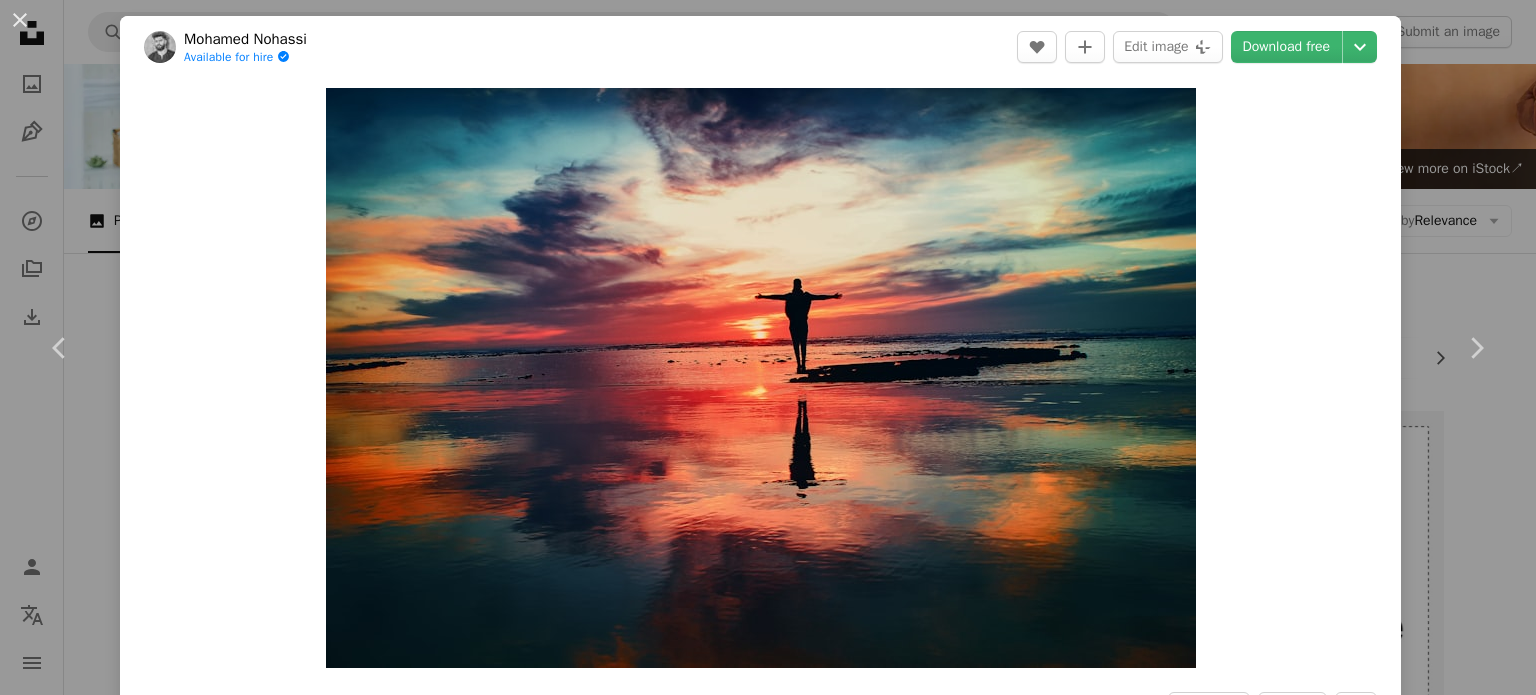 click on "An X shape" at bounding box center [20, 20] 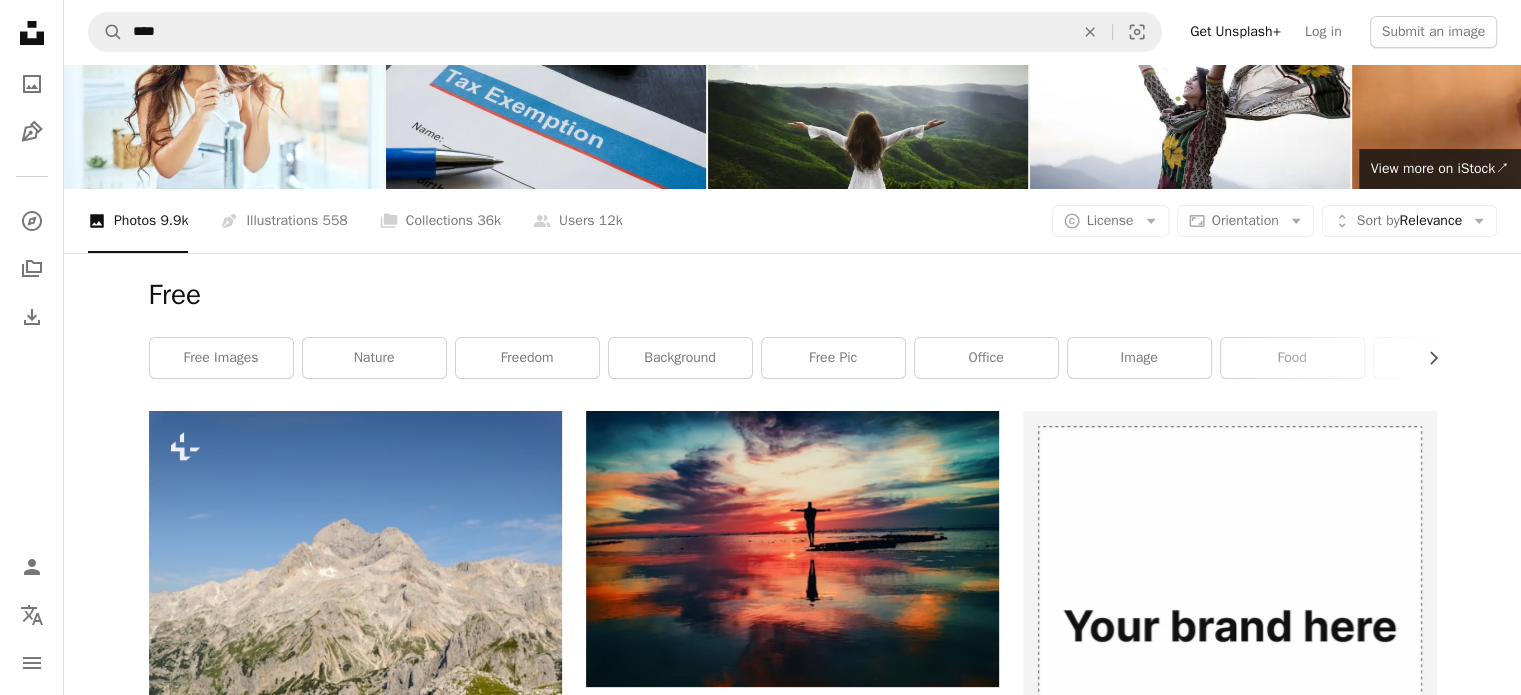 scroll, scrollTop: 0, scrollLeft: 0, axis: both 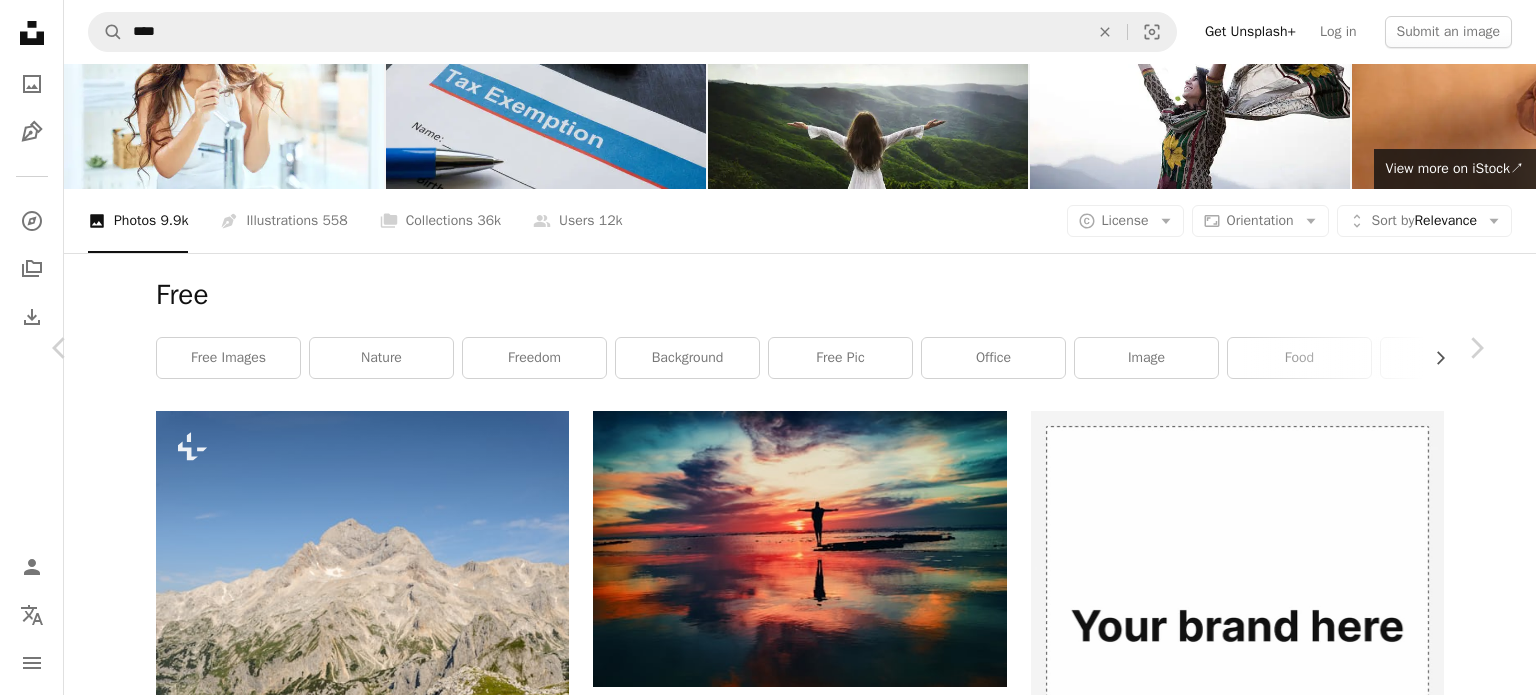 click on "An X shape" at bounding box center (20, 20) 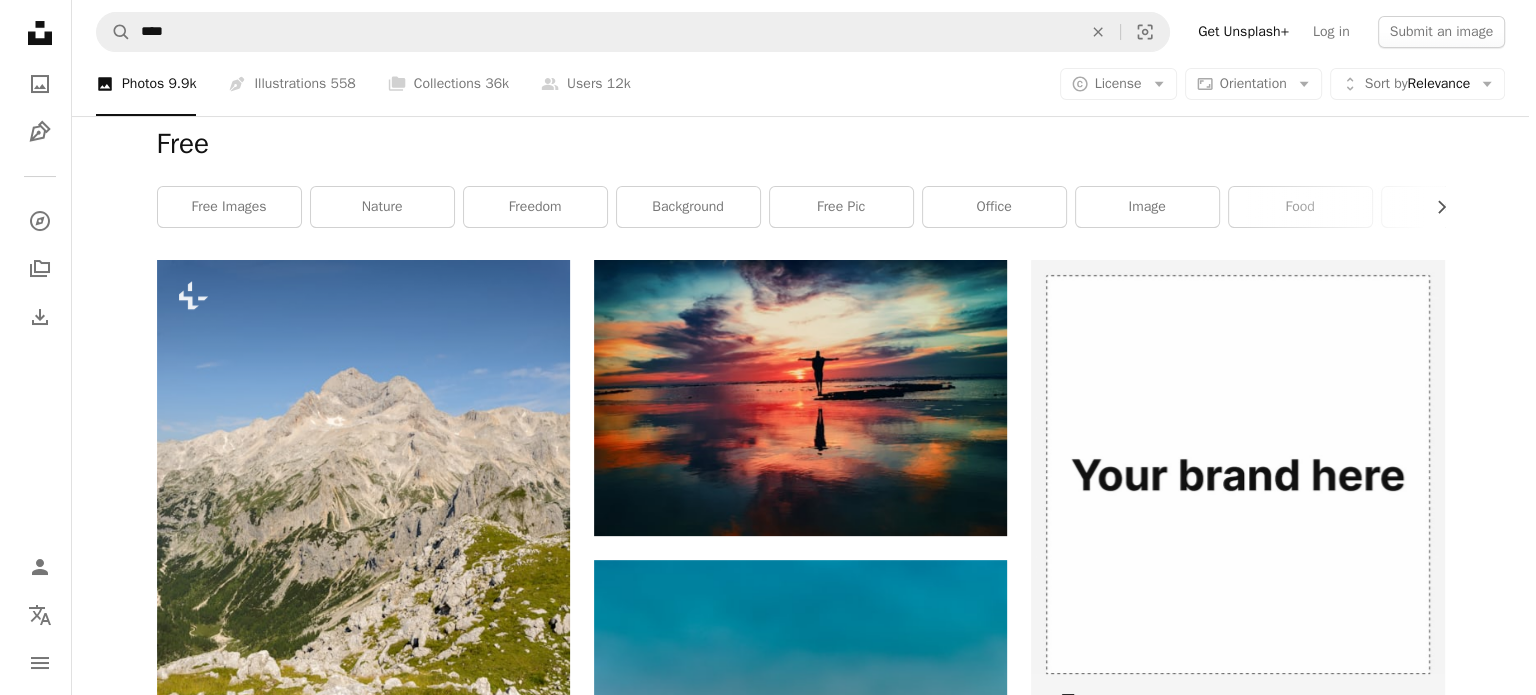 scroll, scrollTop: 236, scrollLeft: 0, axis: vertical 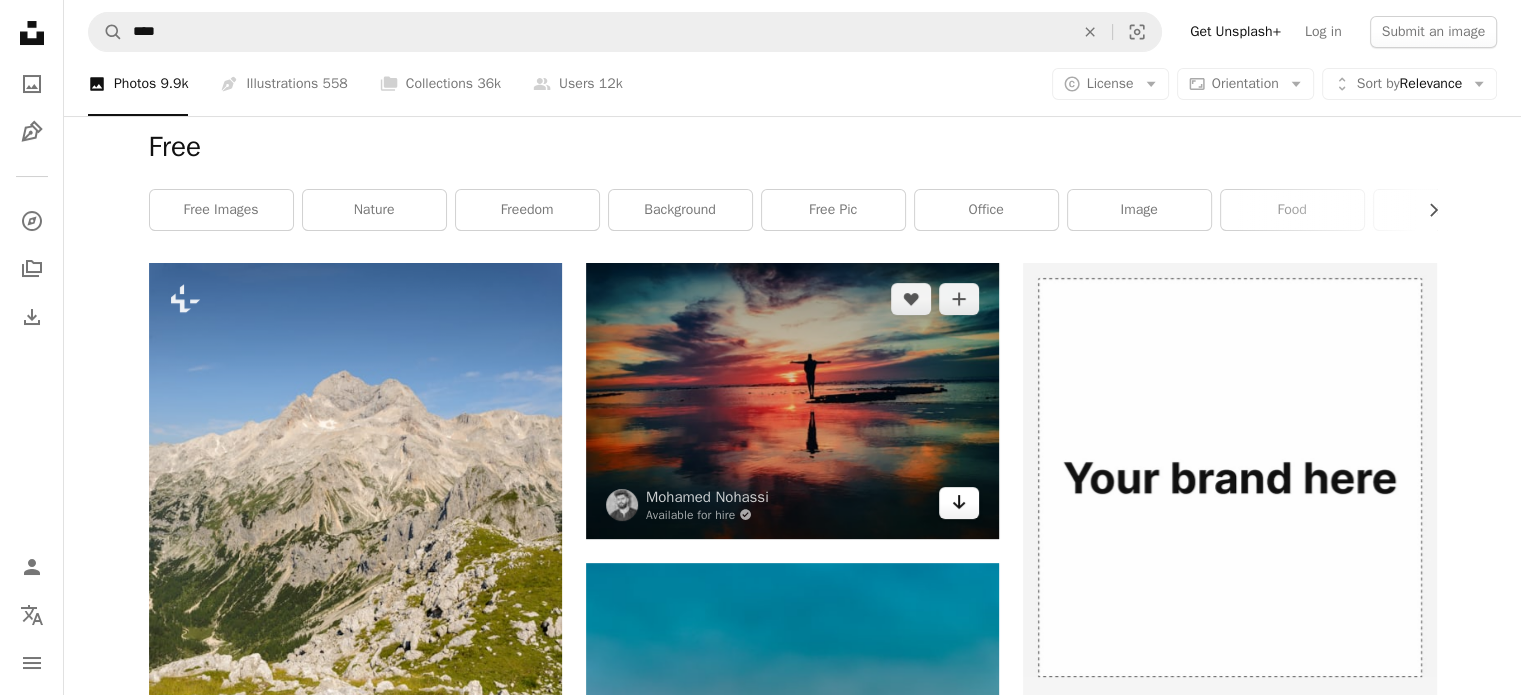click on "Arrow pointing down" 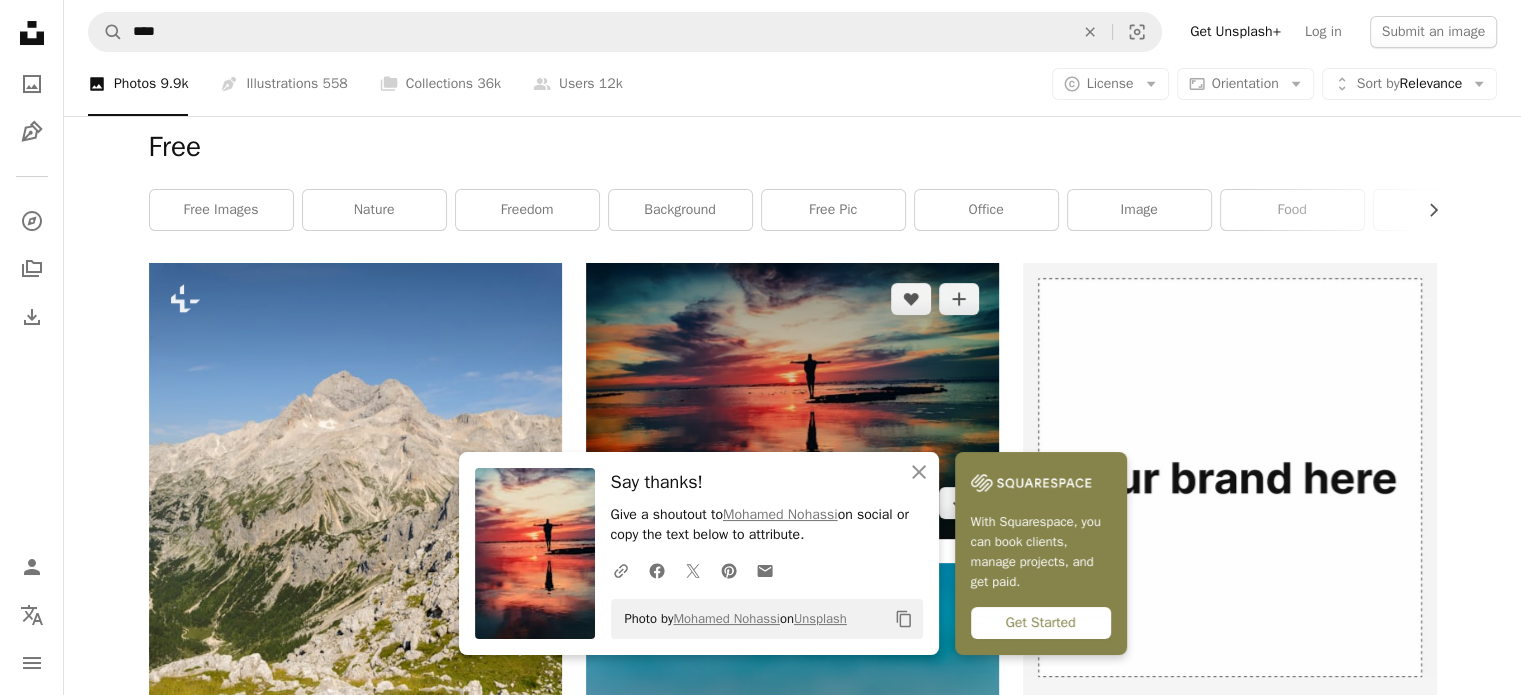 click at bounding box center [792, 400] 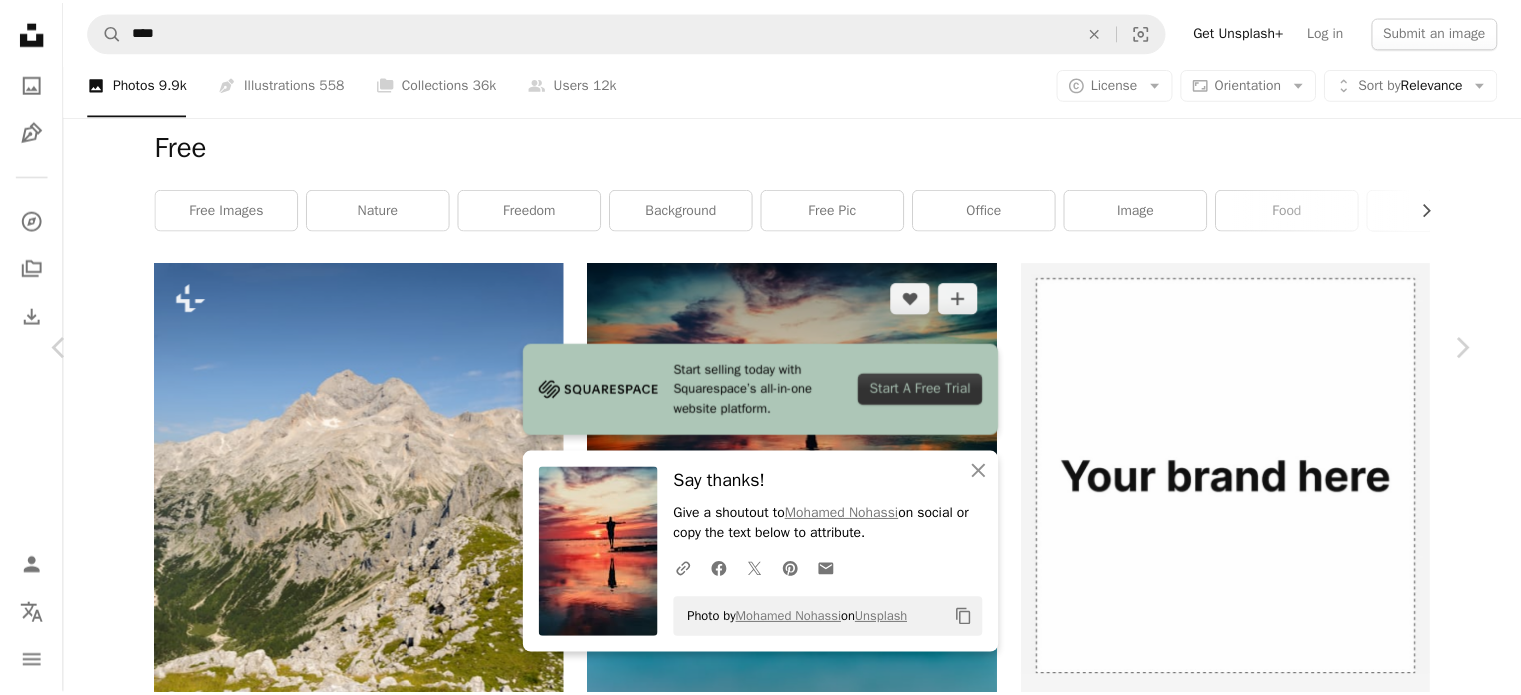 scroll, scrollTop: 1120, scrollLeft: 0, axis: vertical 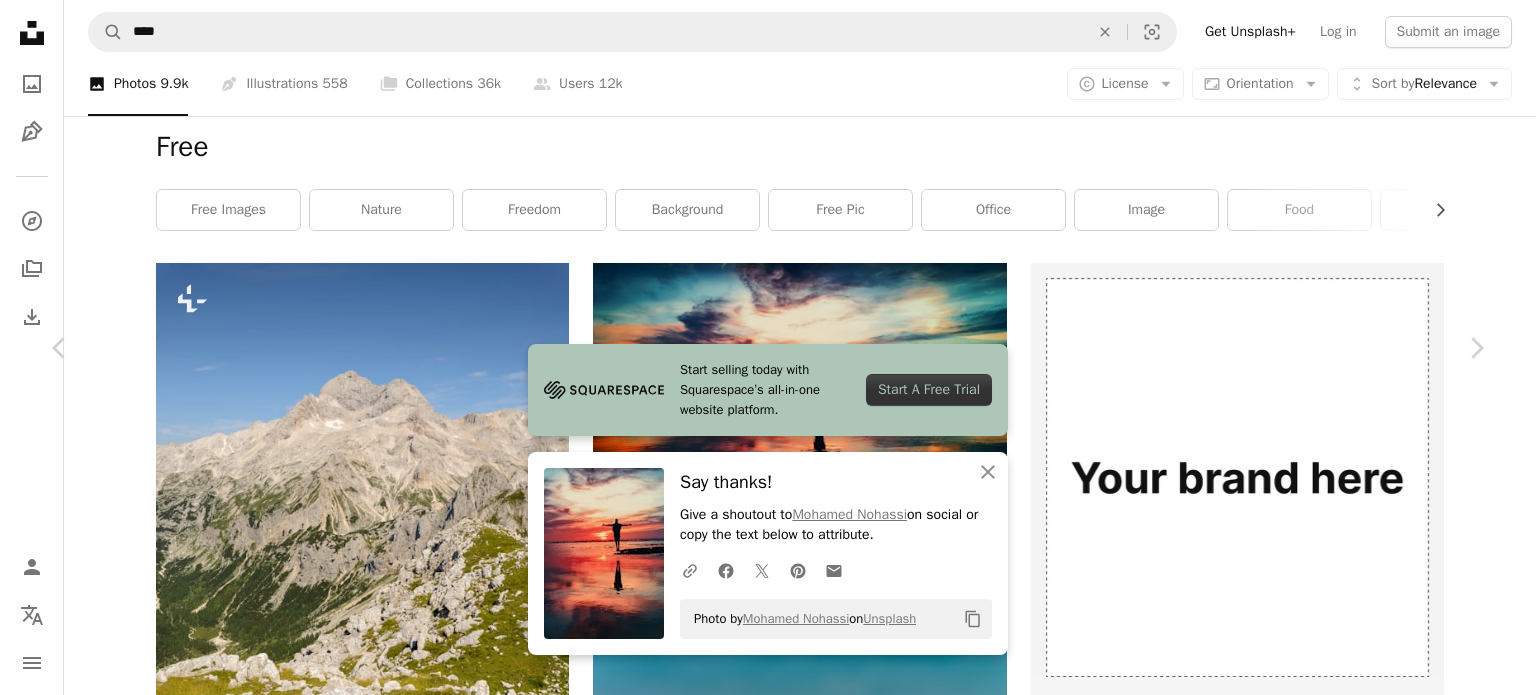 click on "An X shape" at bounding box center (20, 20) 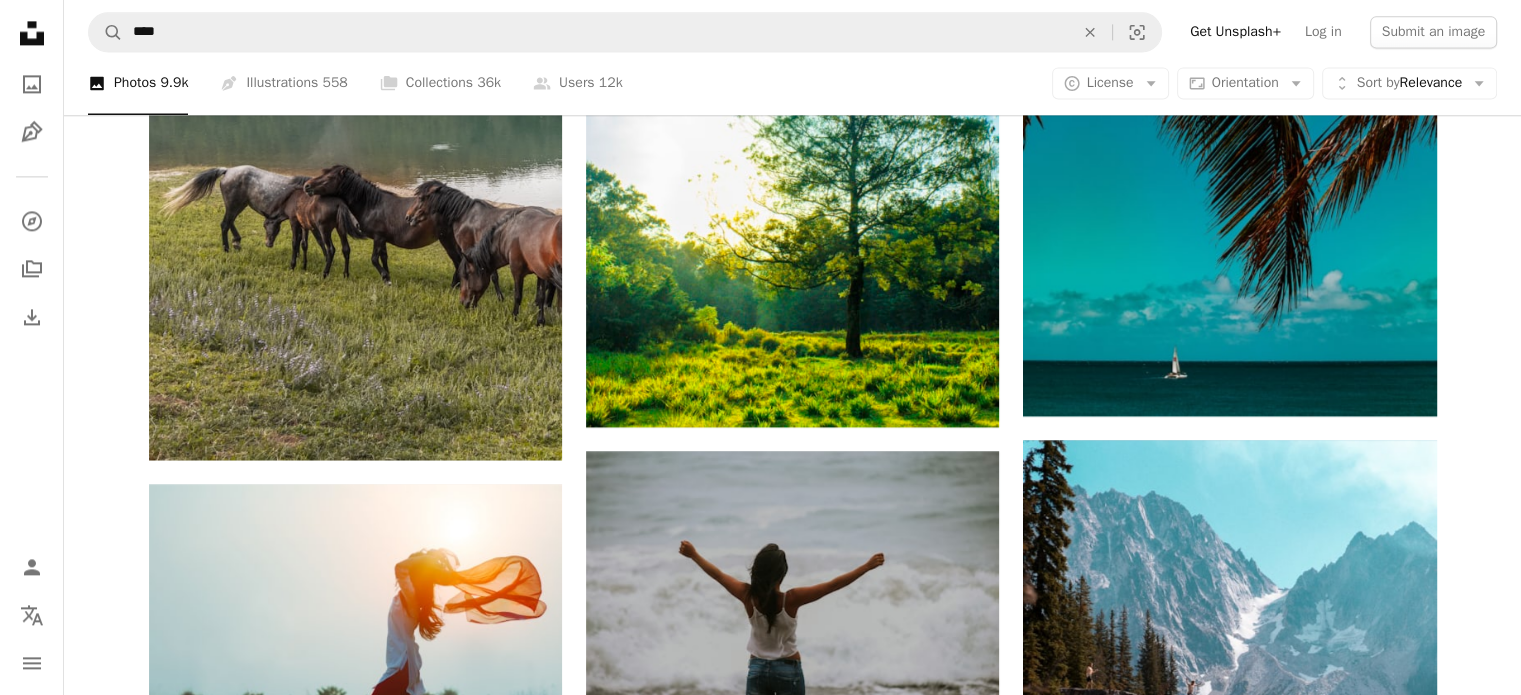 scroll, scrollTop: 2601, scrollLeft: 0, axis: vertical 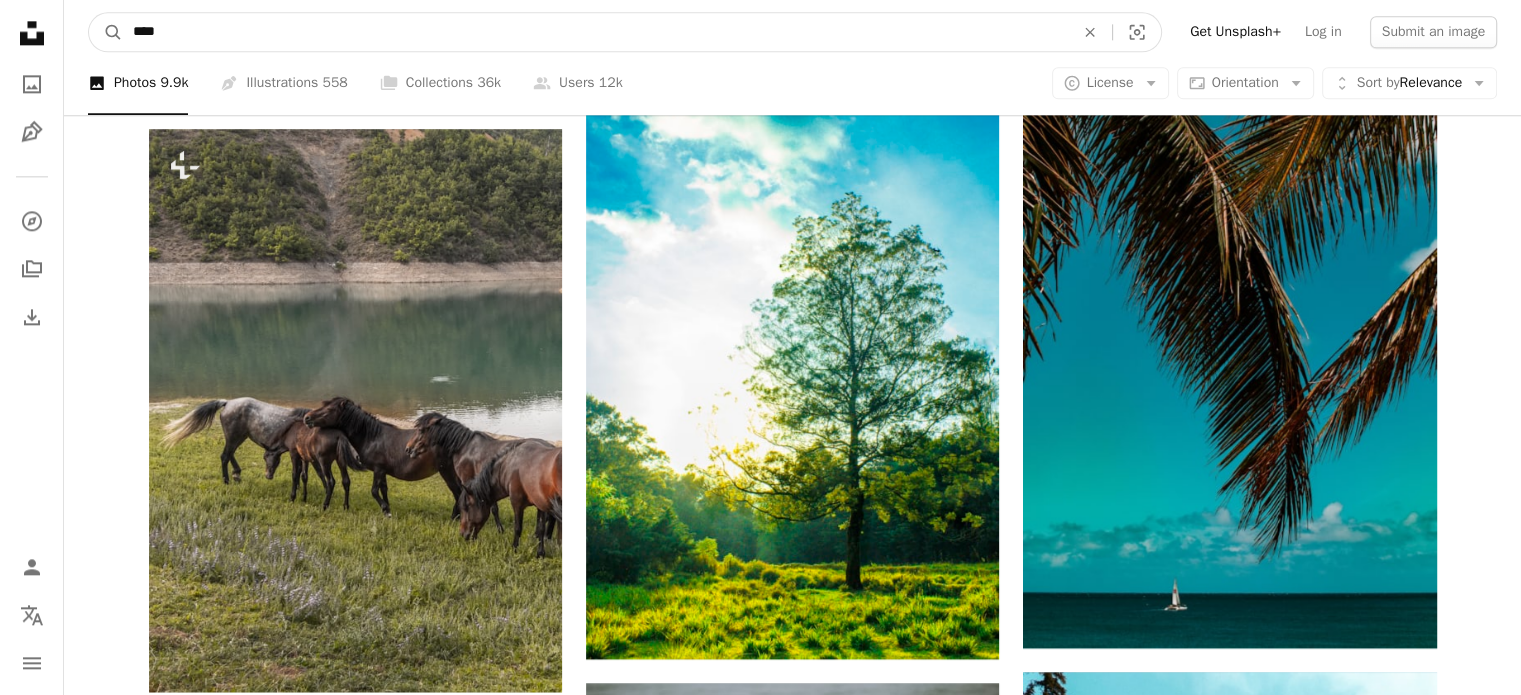 click on "****" at bounding box center [595, 32] 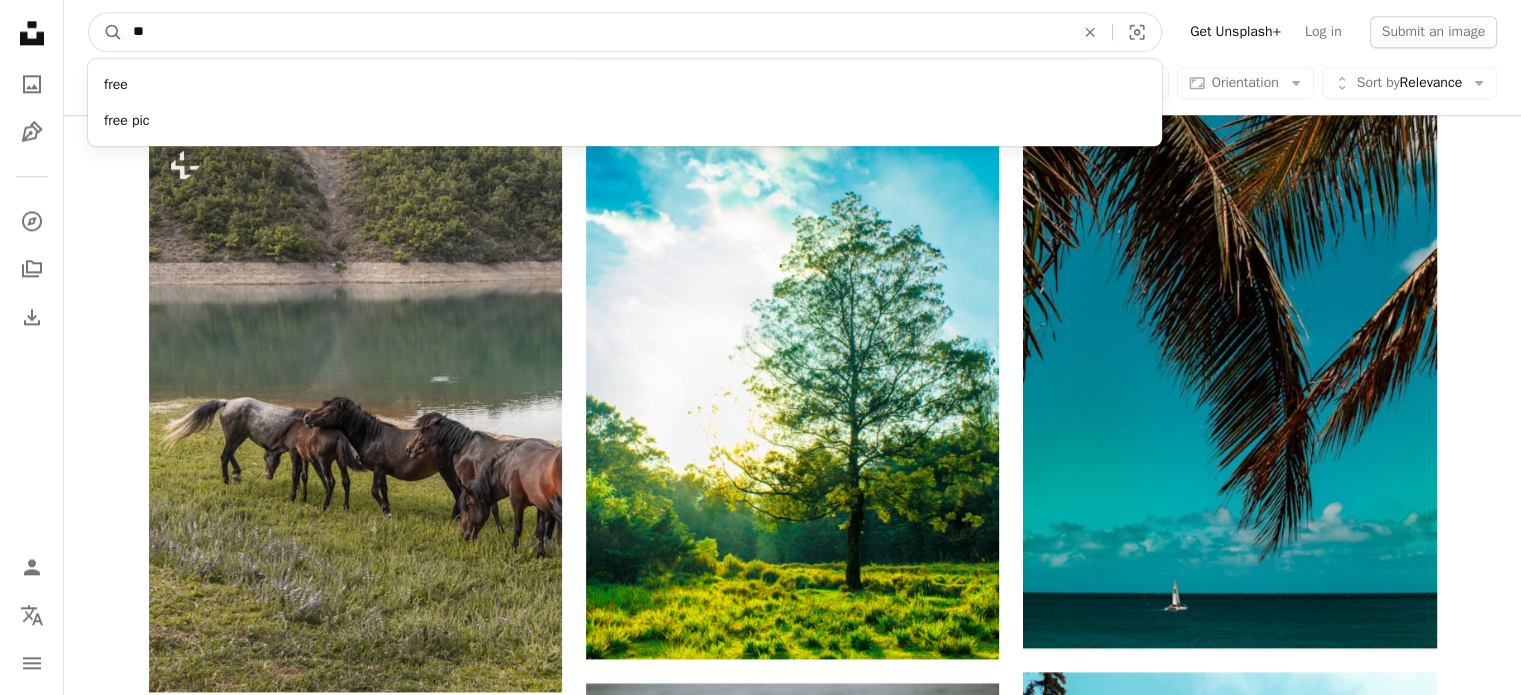 type on "*" 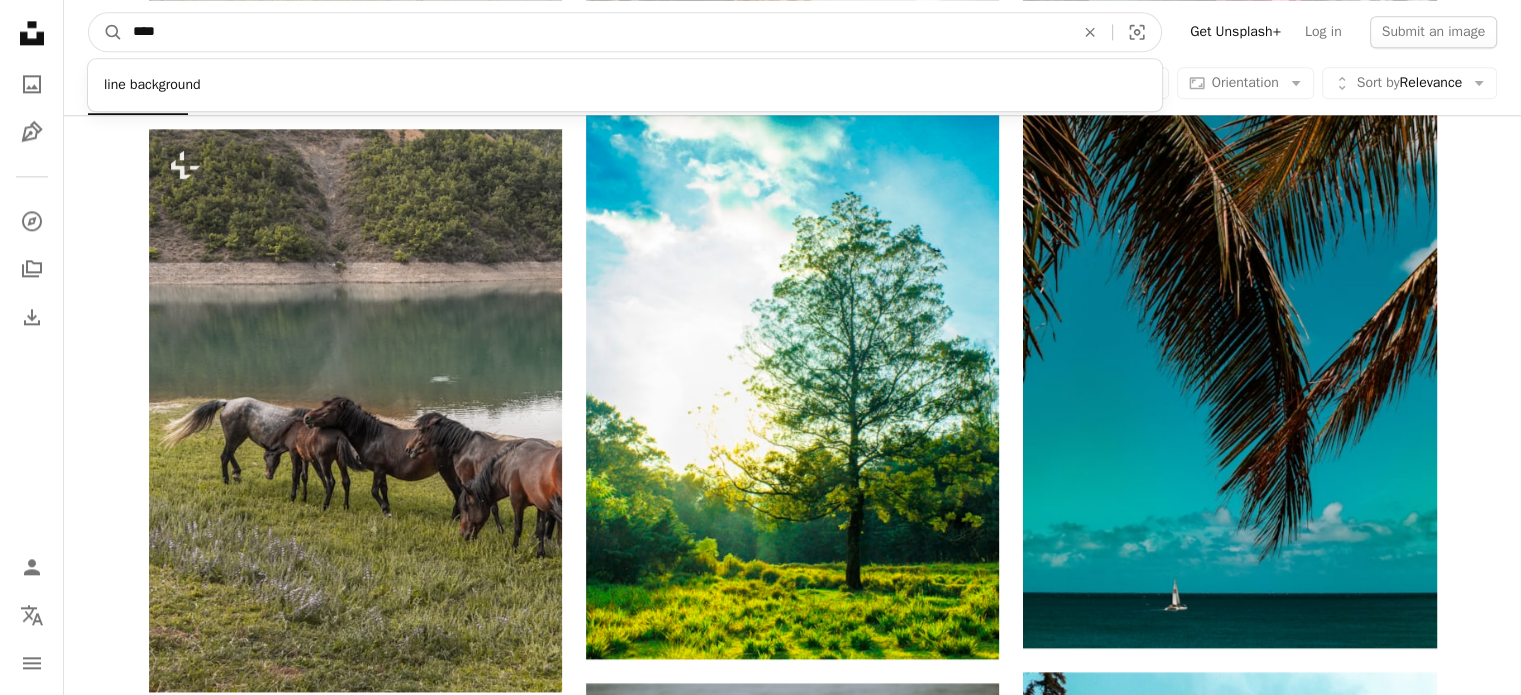 type on "****" 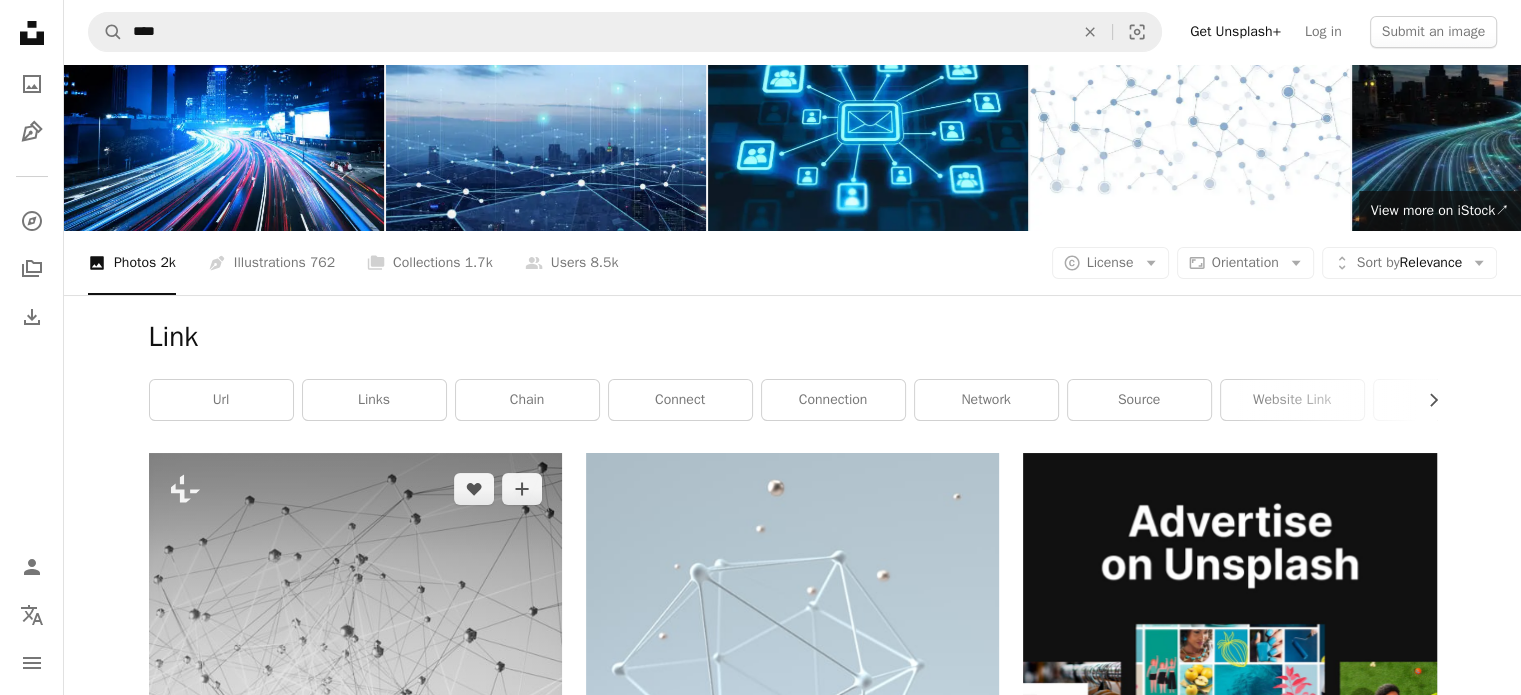 scroll, scrollTop: 0, scrollLeft: 0, axis: both 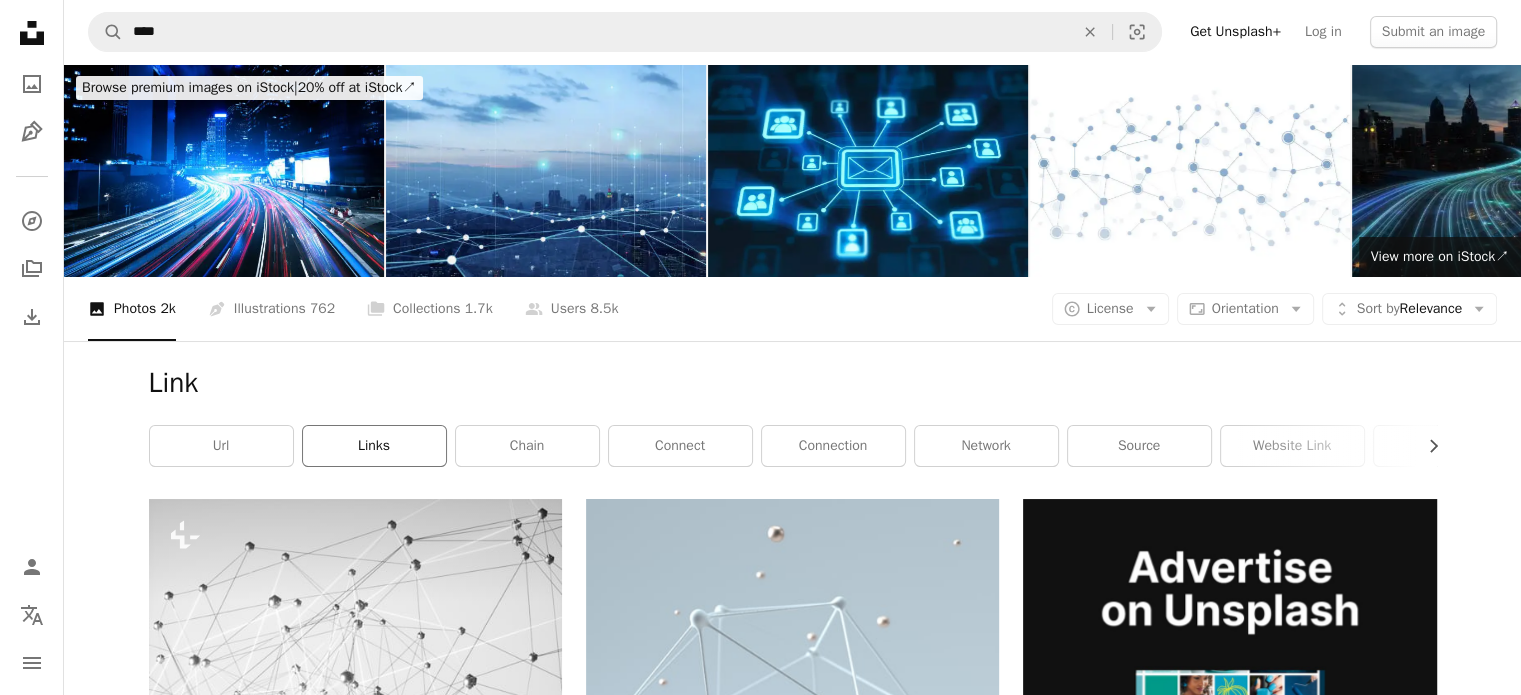 click on "links" at bounding box center [374, 446] 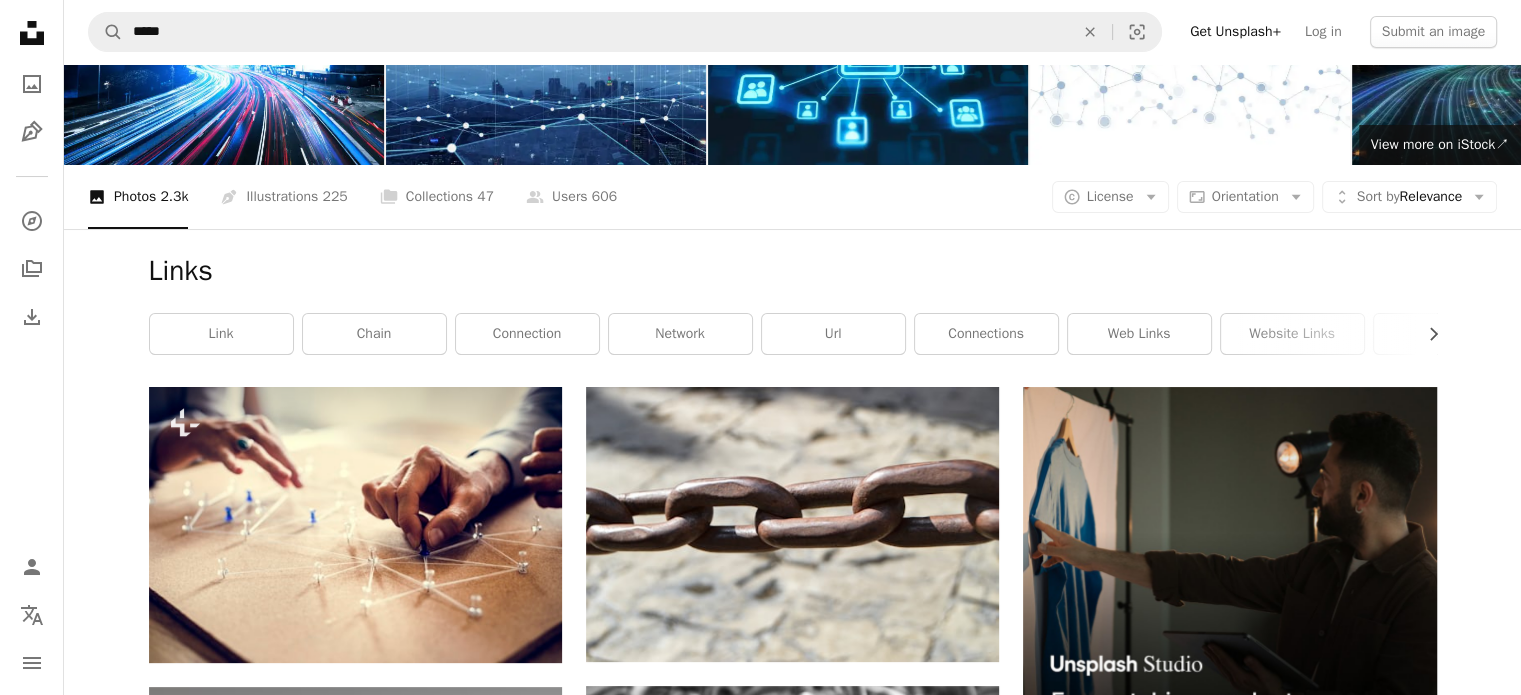 scroll, scrollTop: 130, scrollLeft: 0, axis: vertical 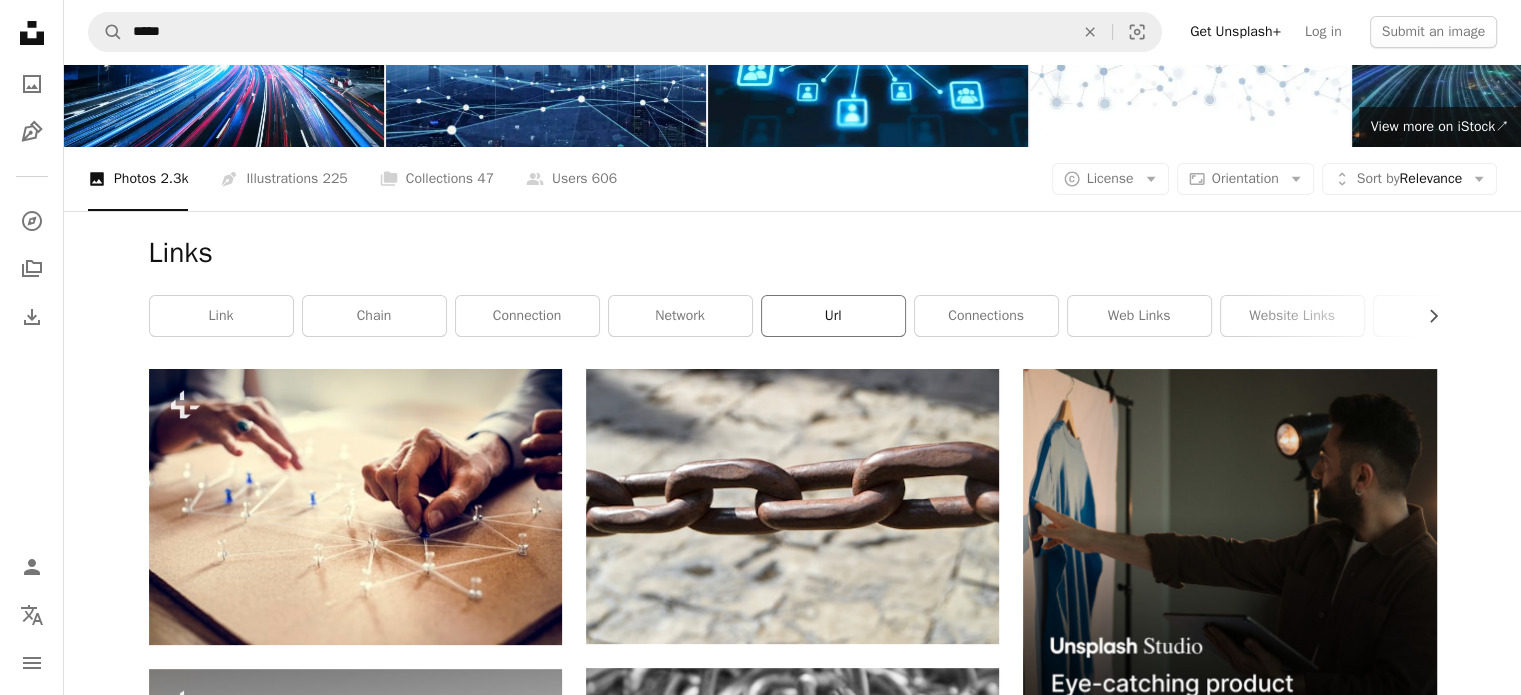 click on "url" at bounding box center [833, 316] 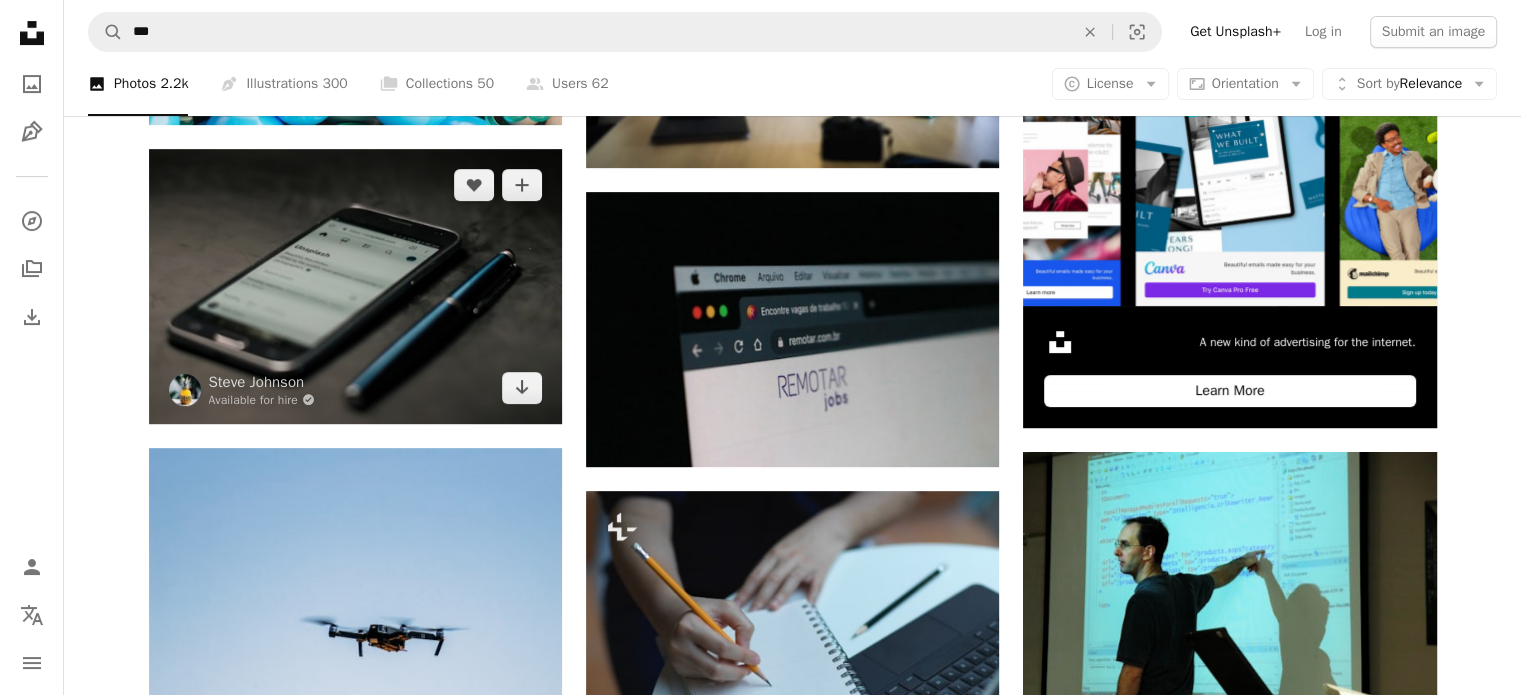 click on "Arrow pointing down" at bounding box center (522, 388) 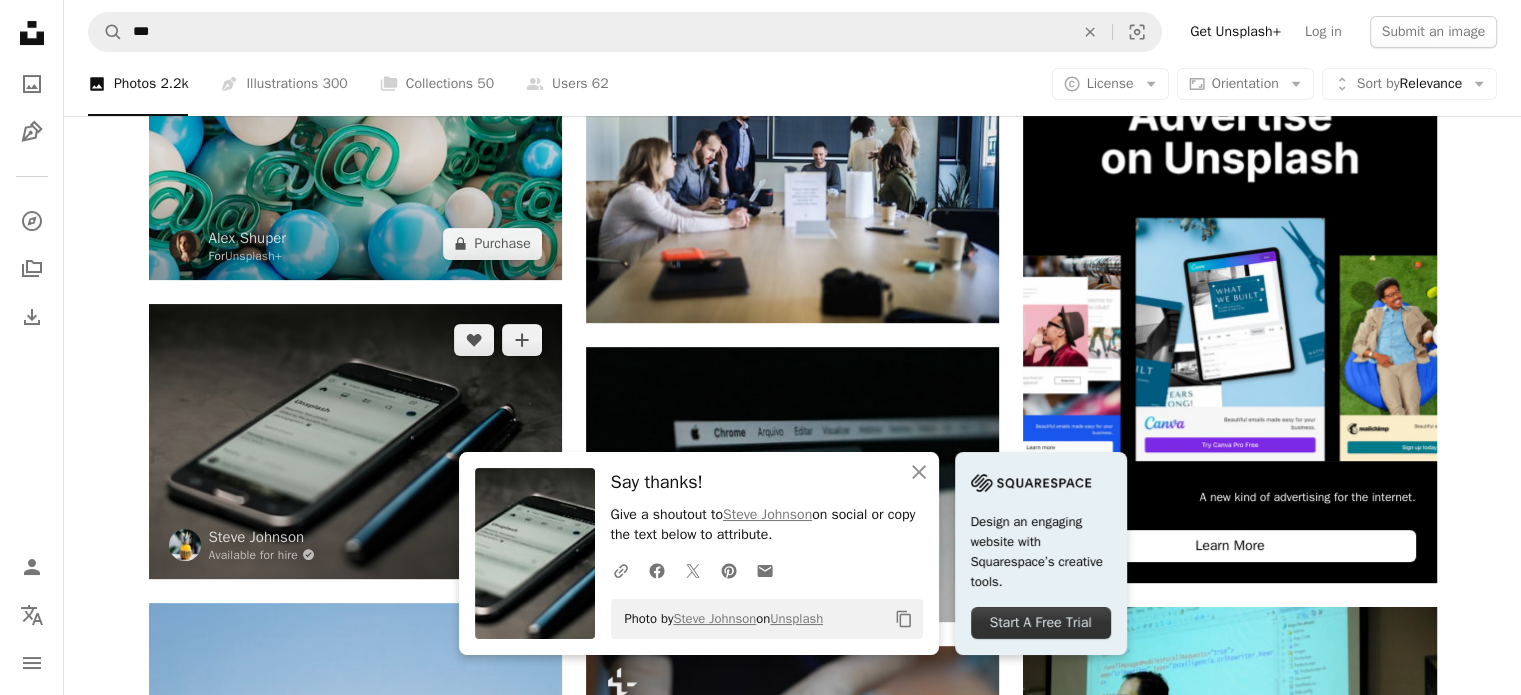 scroll, scrollTop: 451, scrollLeft: 0, axis: vertical 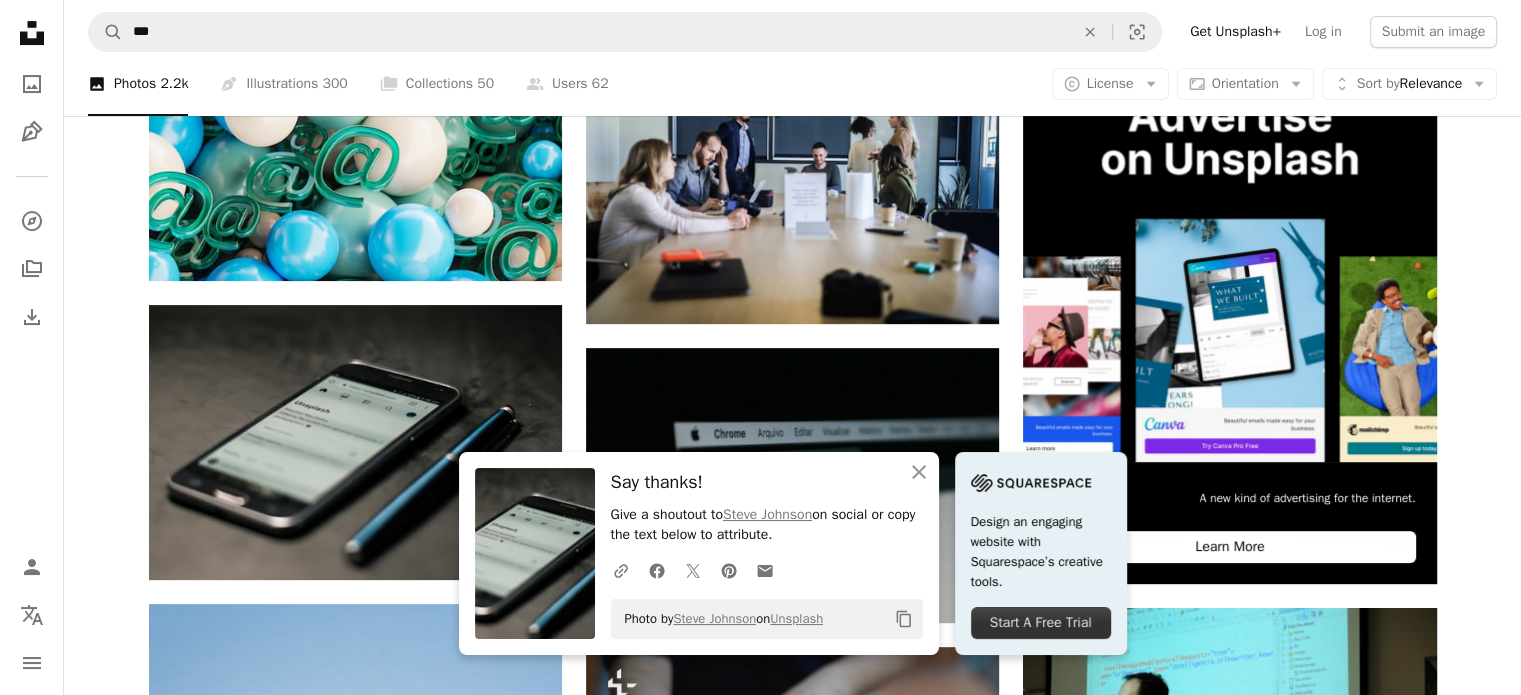 drag, startPoint x: 1160, startPoint y: 124, endPoint x: 900, endPoint y: 57, distance: 268.49396 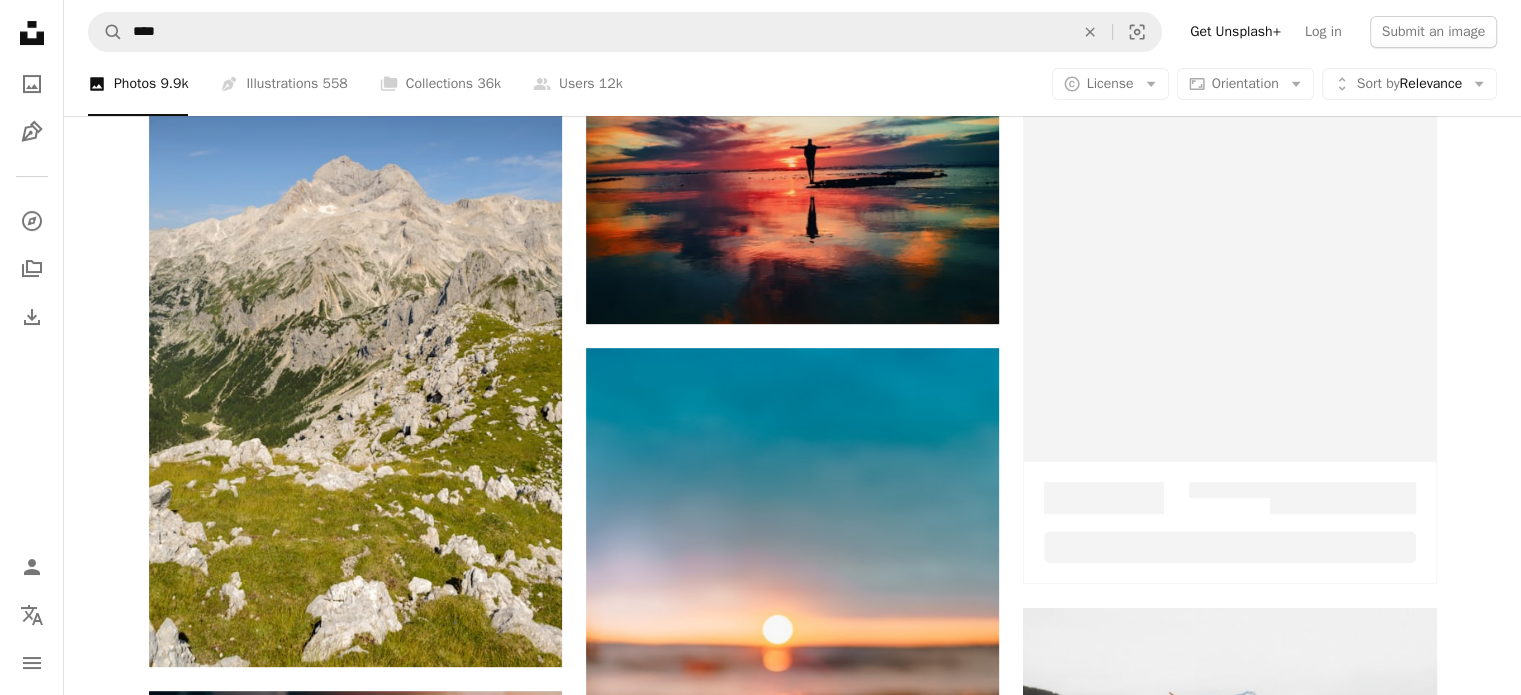 scroll, scrollTop: 2601, scrollLeft: 0, axis: vertical 